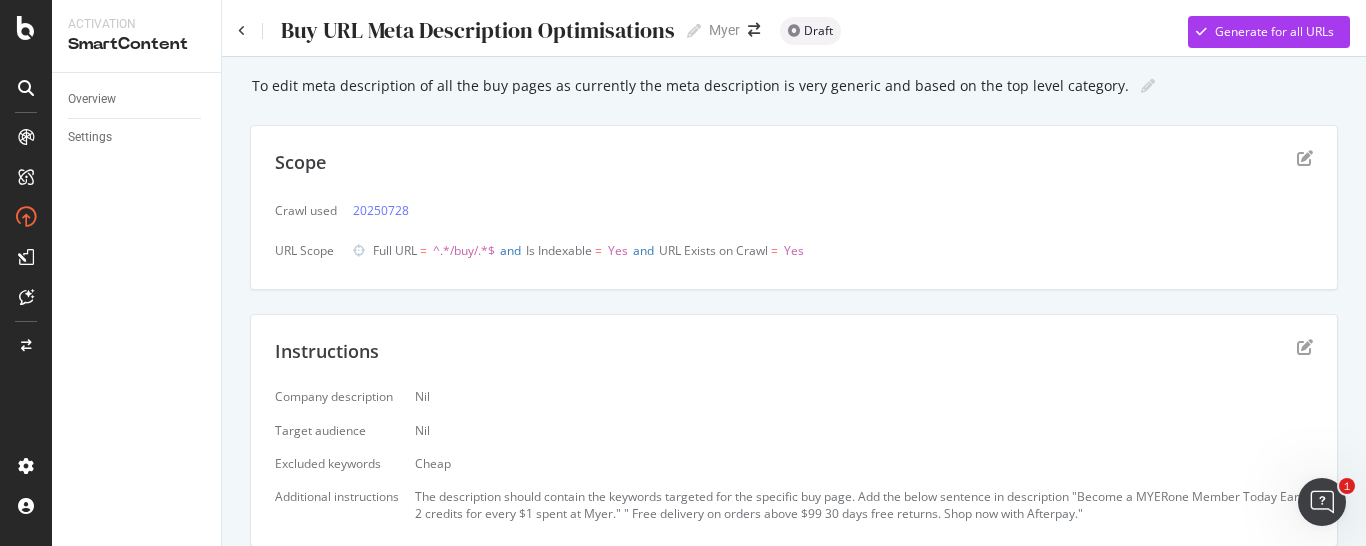 scroll, scrollTop: 0, scrollLeft: 0, axis: both 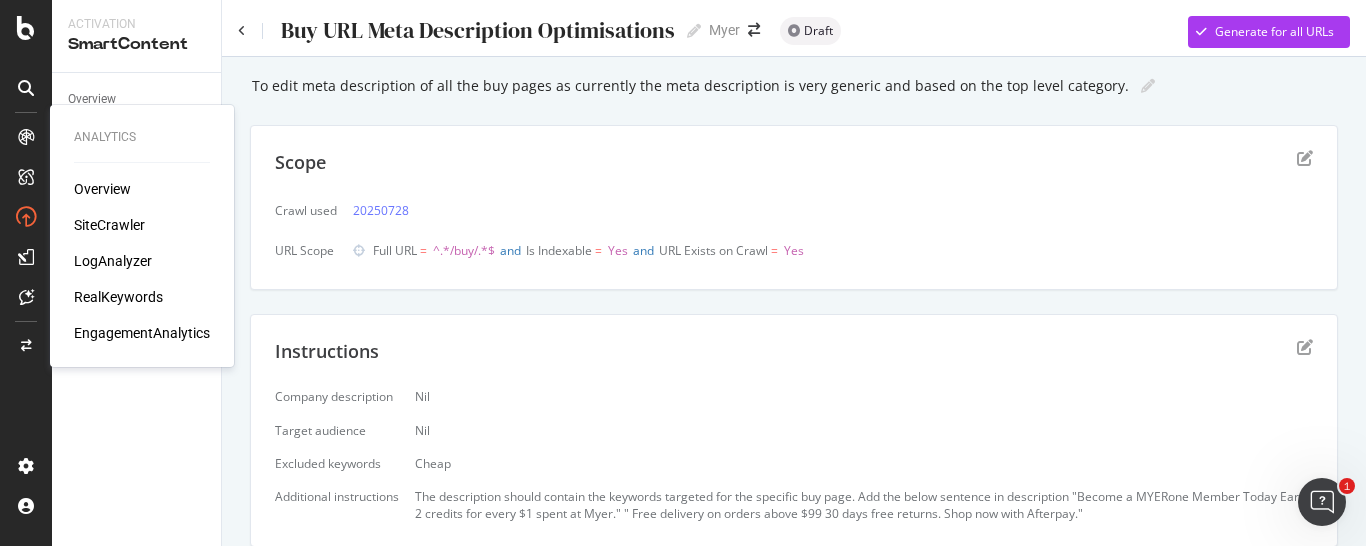 click on "SiteCrawler" at bounding box center (109, 225) 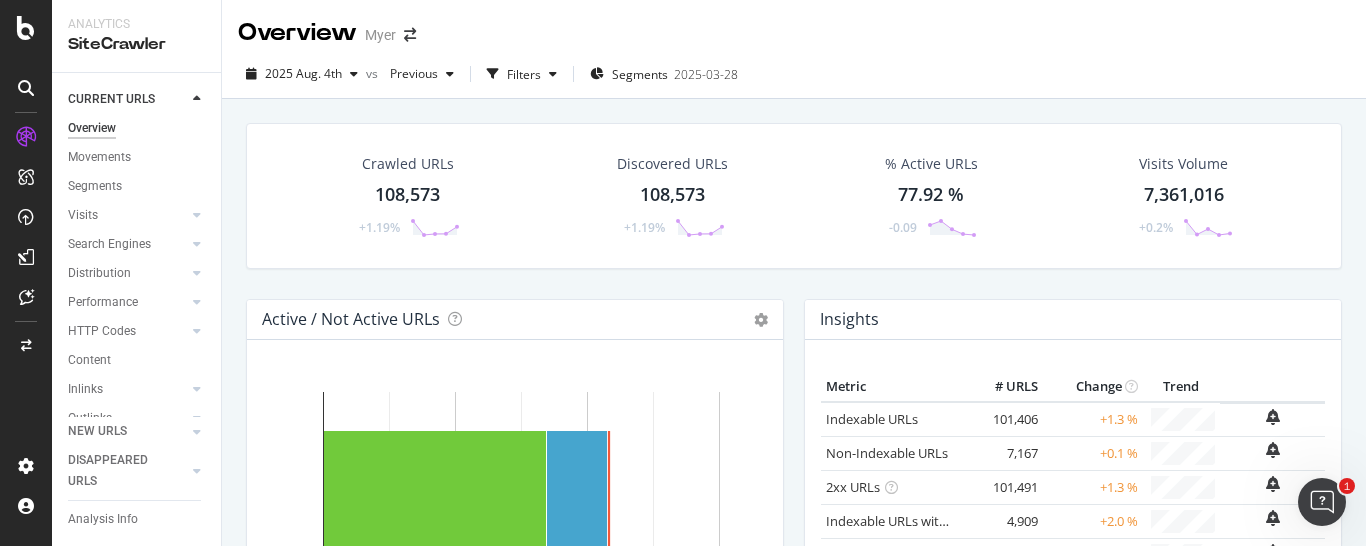 click on "Overview Myer" at bounding box center [794, 25] 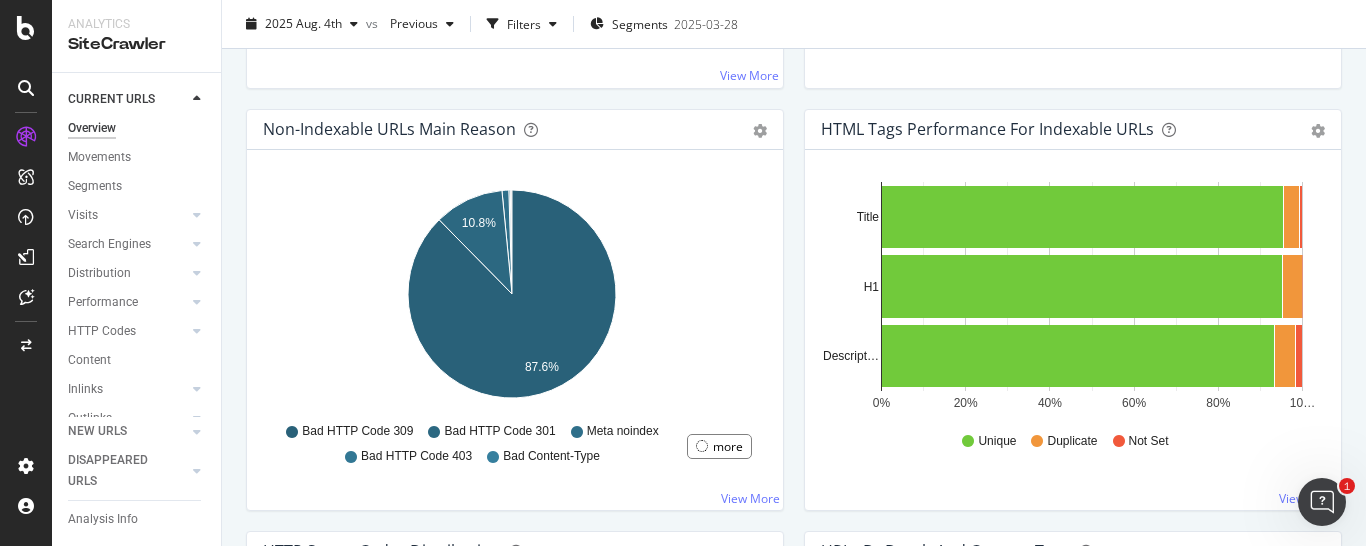 scroll, scrollTop: 714, scrollLeft: 0, axis: vertical 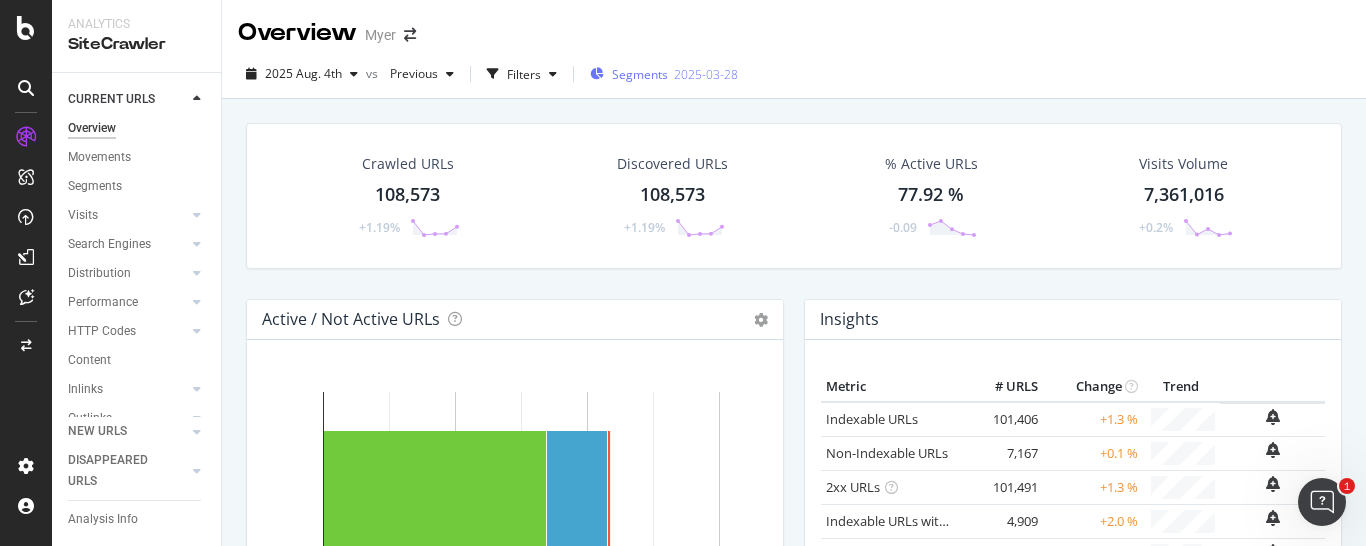 click on "Segments 2025-03-28" at bounding box center (664, 74) 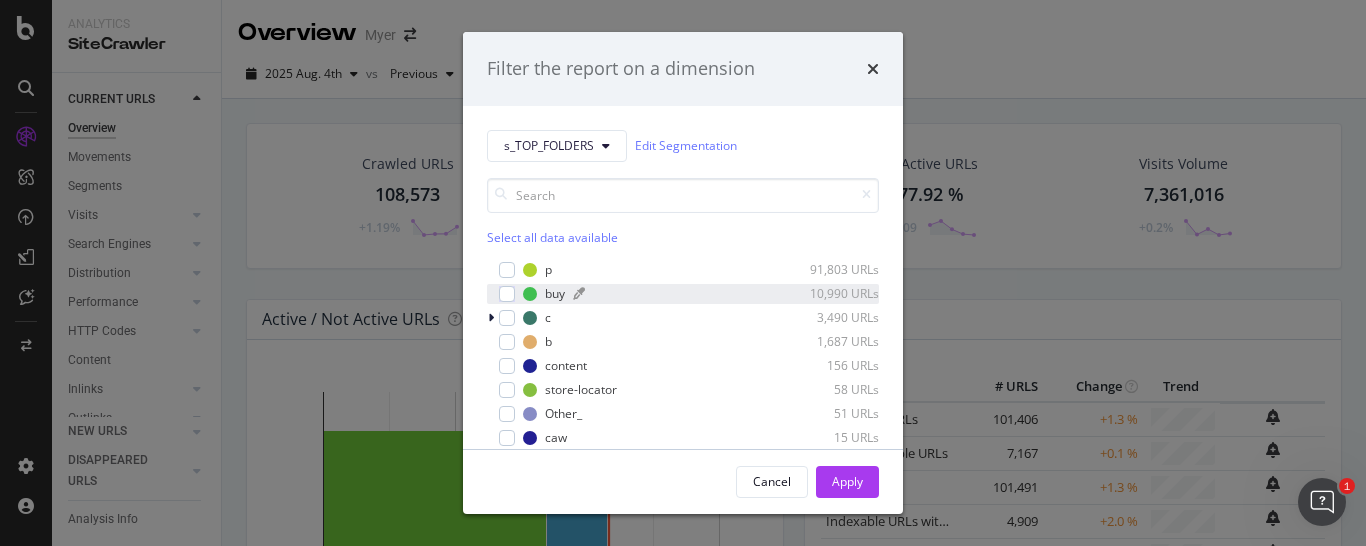 click on "buy" at bounding box center (555, 293) 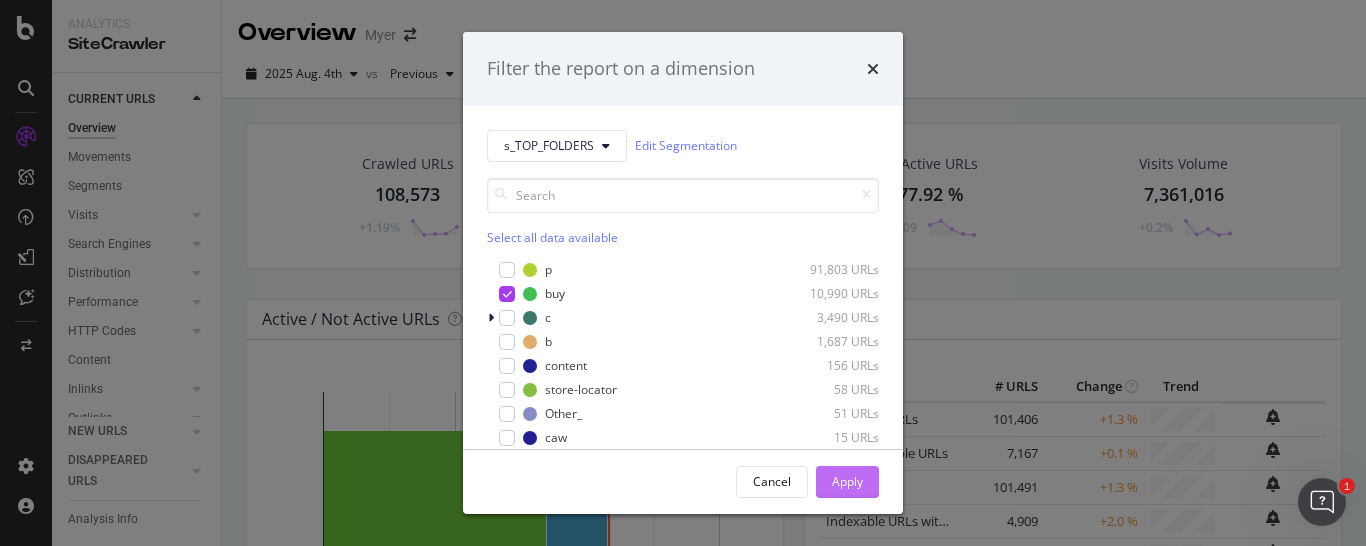 click on "Apply" at bounding box center [847, 481] 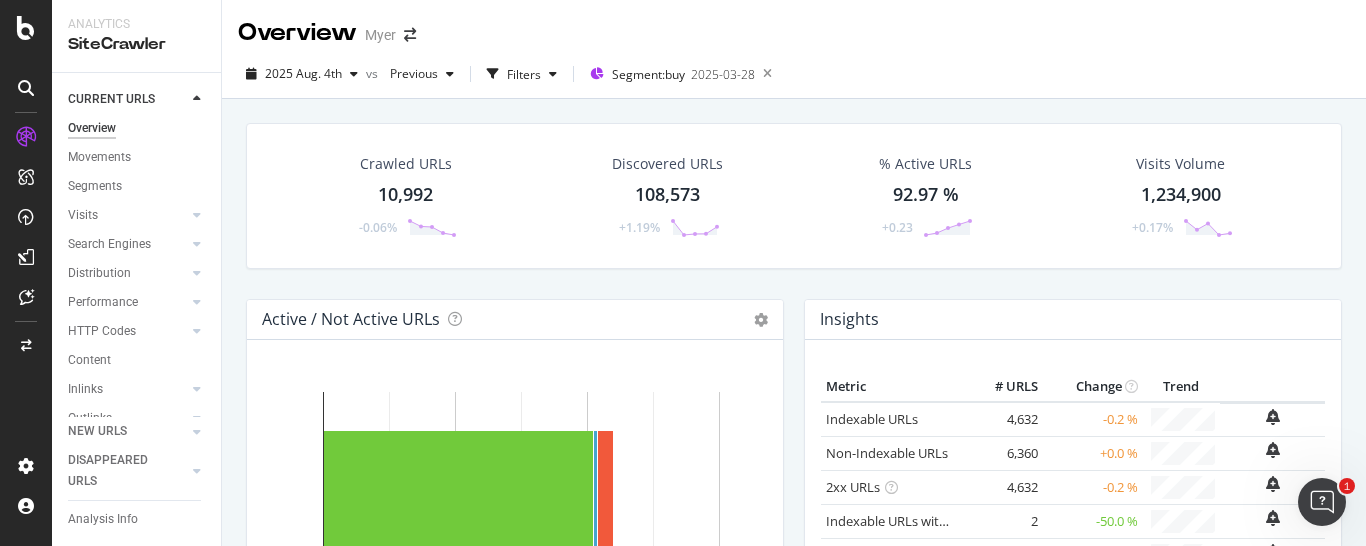 click on "Crawled URLs 10,992 -0.06%" at bounding box center [406, 196] 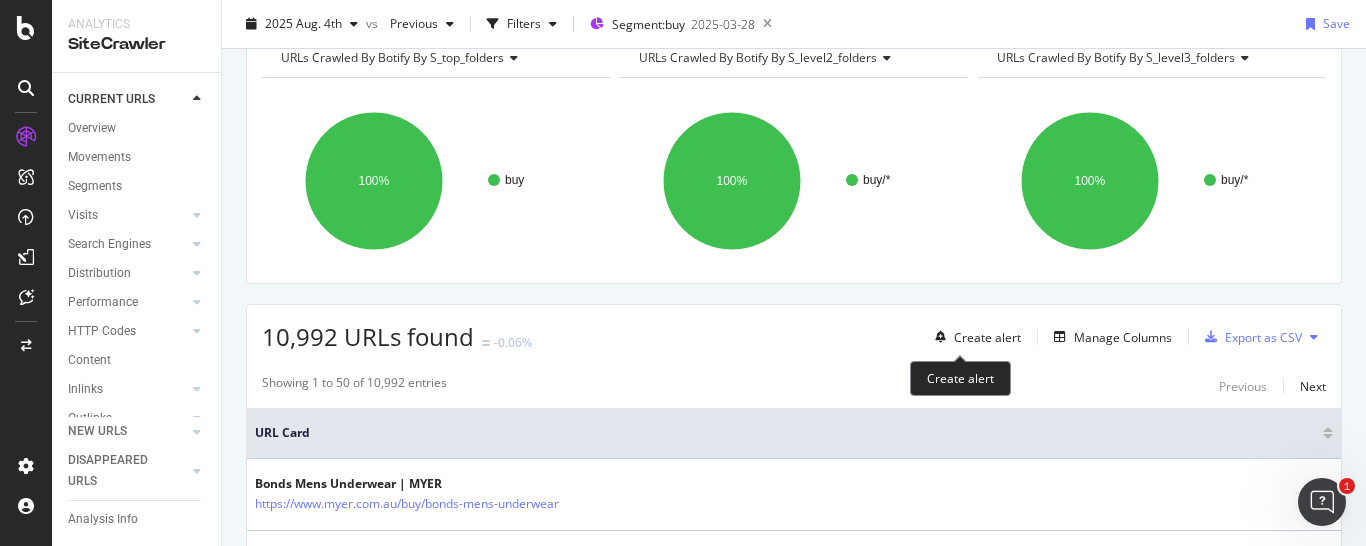 scroll, scrollTop: 204, scrollLeft: 0, axis: vertical 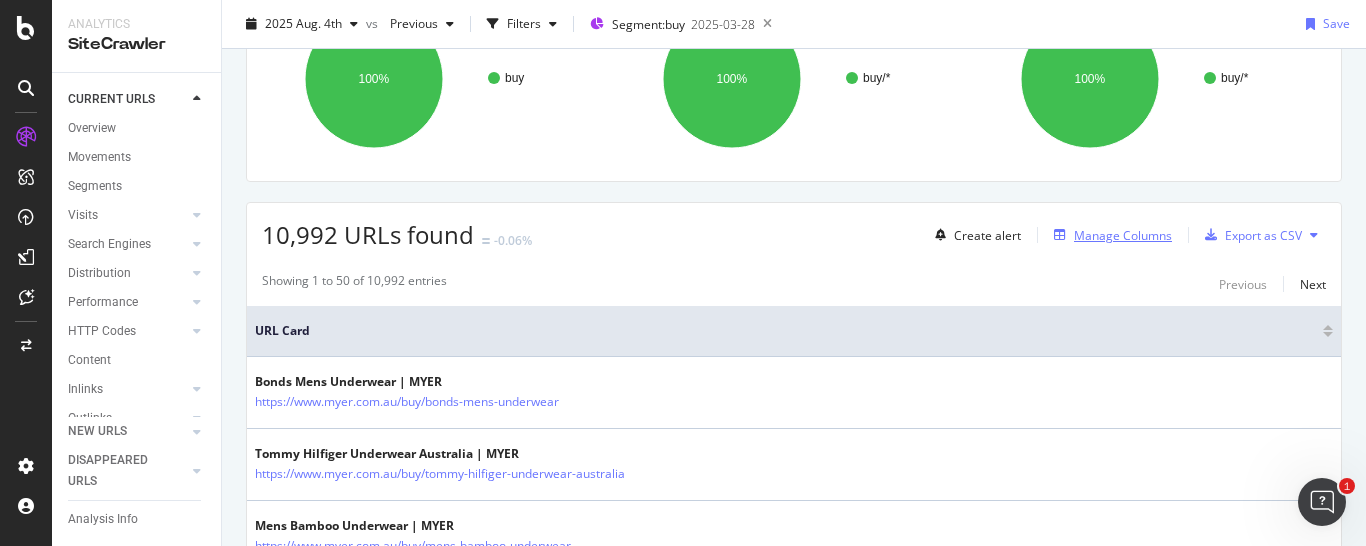 click on "Manage Columns" at bounding box center [1123, 235] 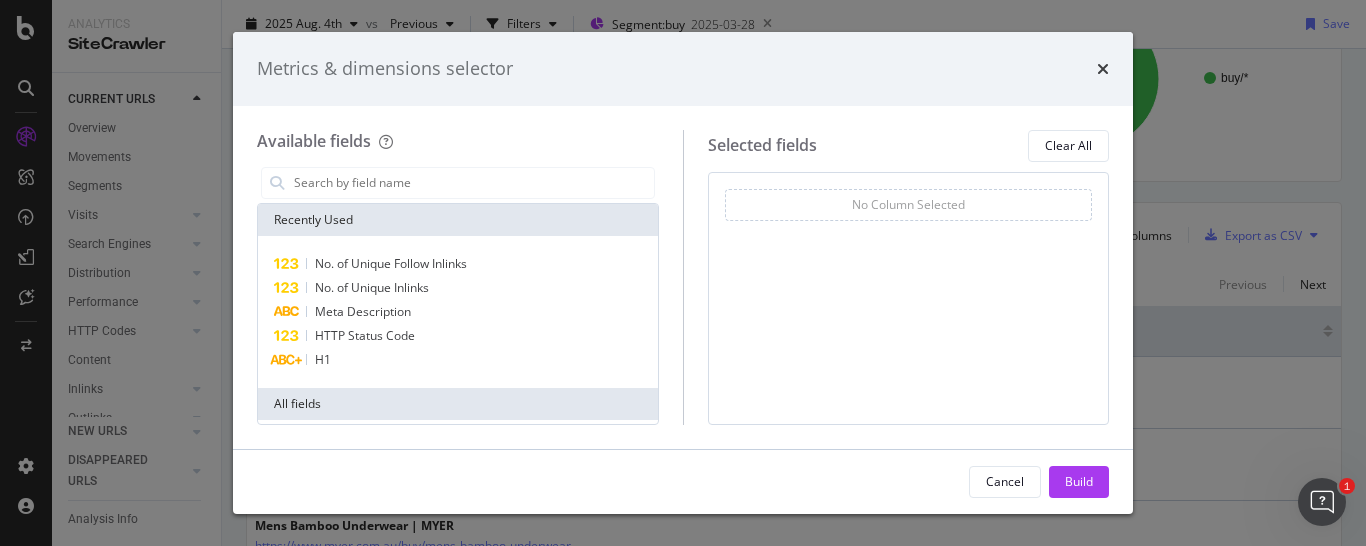 scroll, scrollTop: 204, scrollLeft: 0, axis: vertical 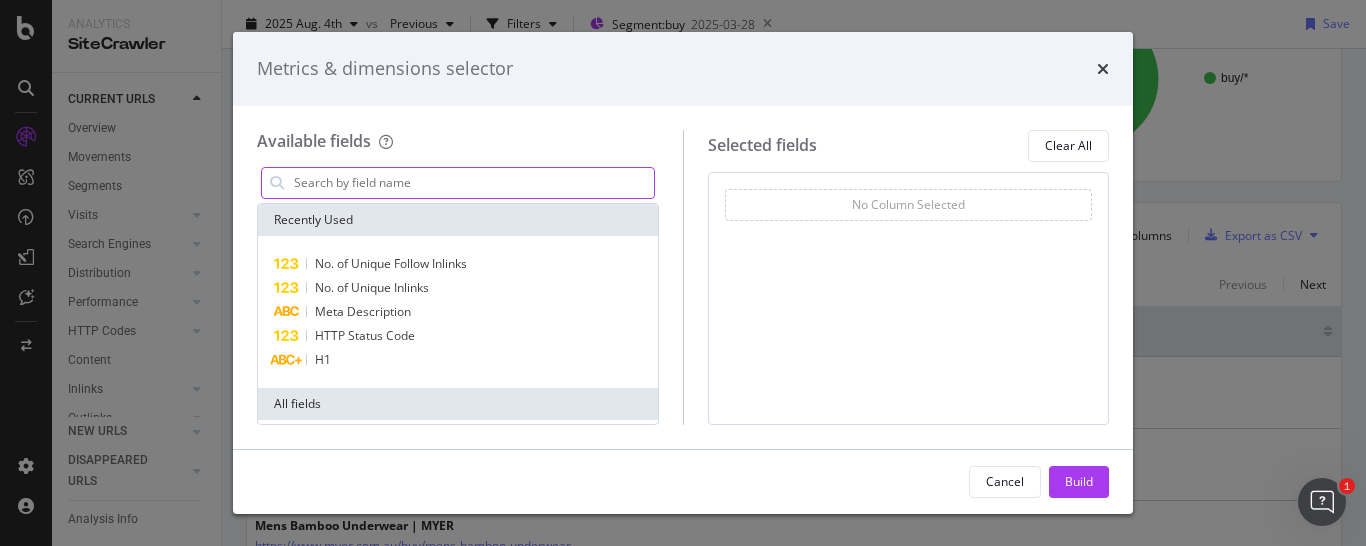 click at bounding box center [473, 183] 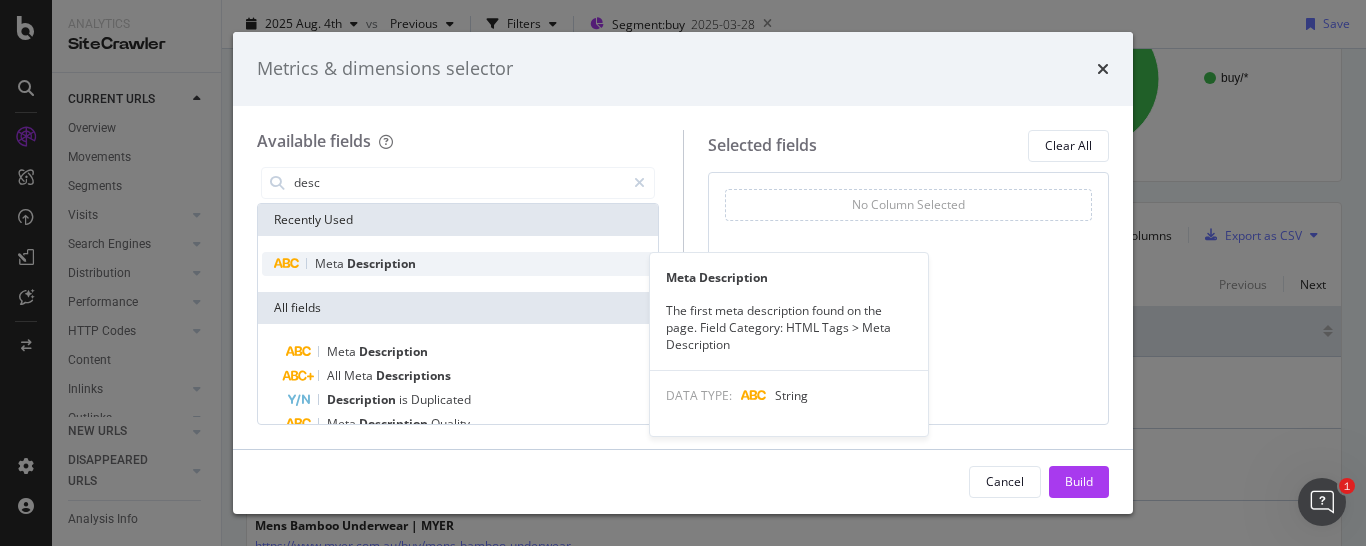 type on "desc" 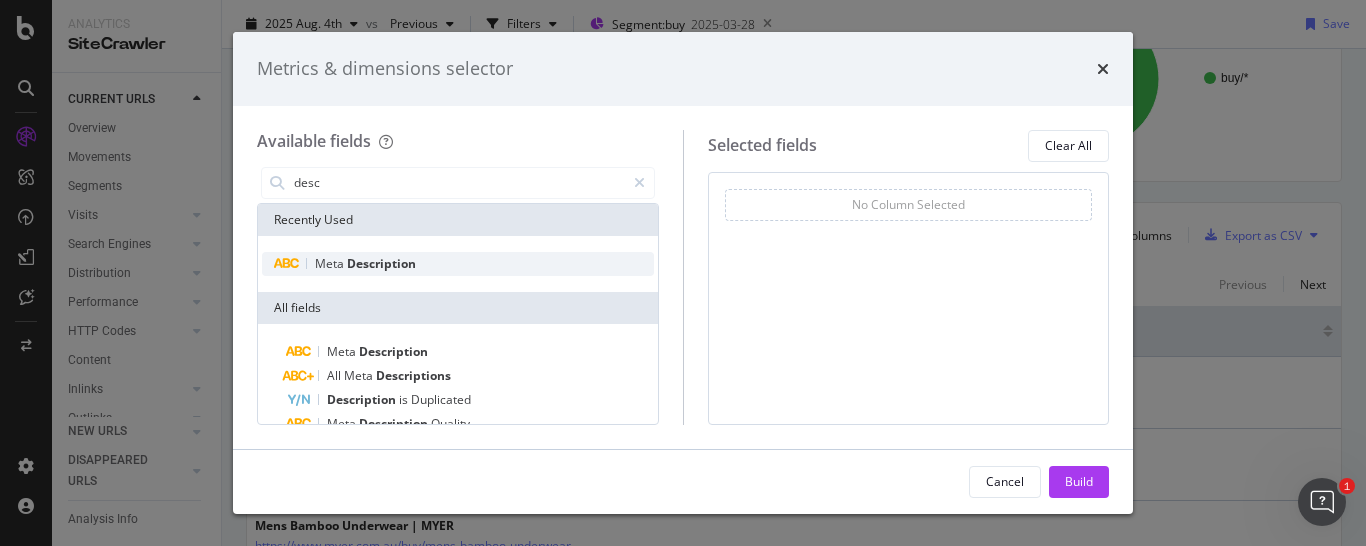click on "Description" at bounding box center (381, 263) 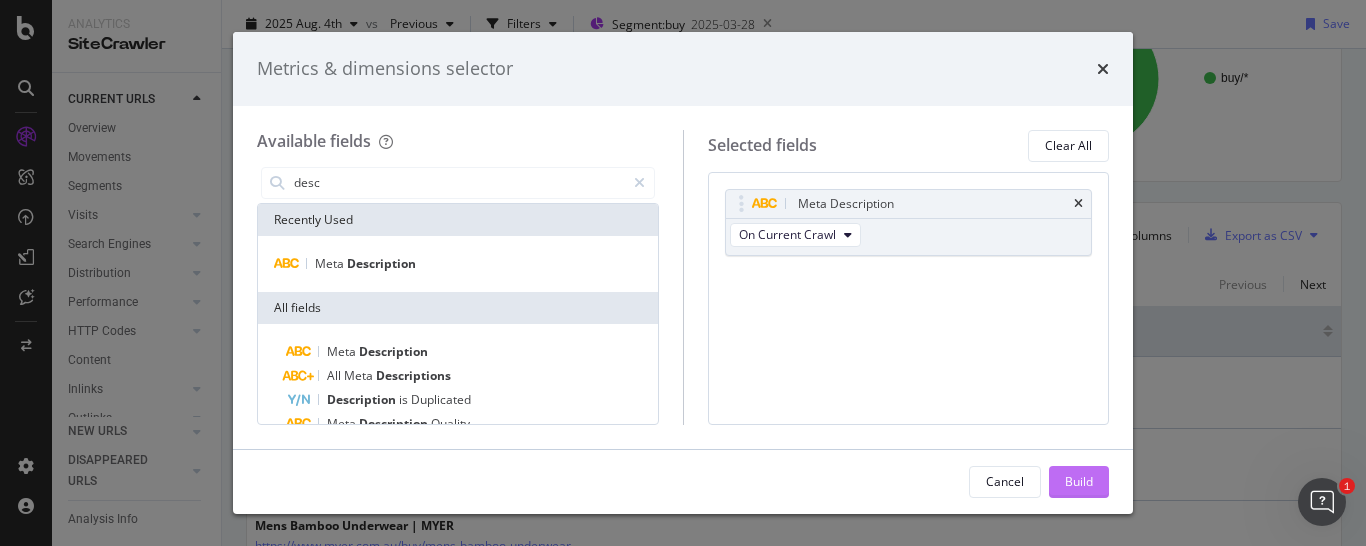 click on "Build" at bounding box center (1079, 481) 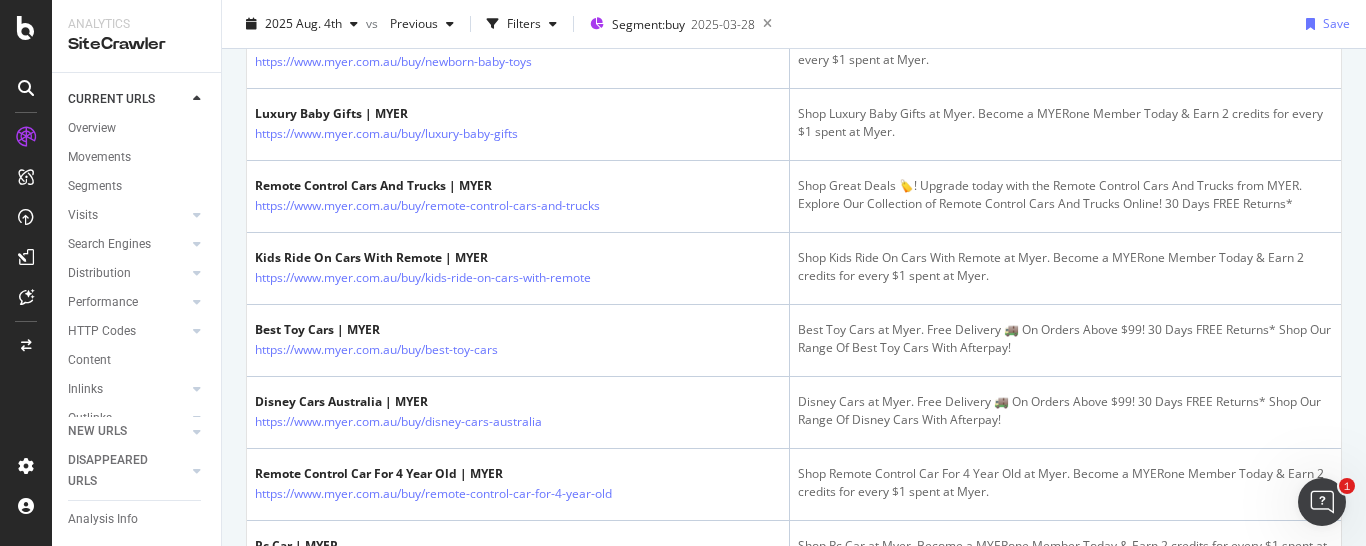 scroll, scrollTop: 3732, scrollLeft: 0, axis: vertical 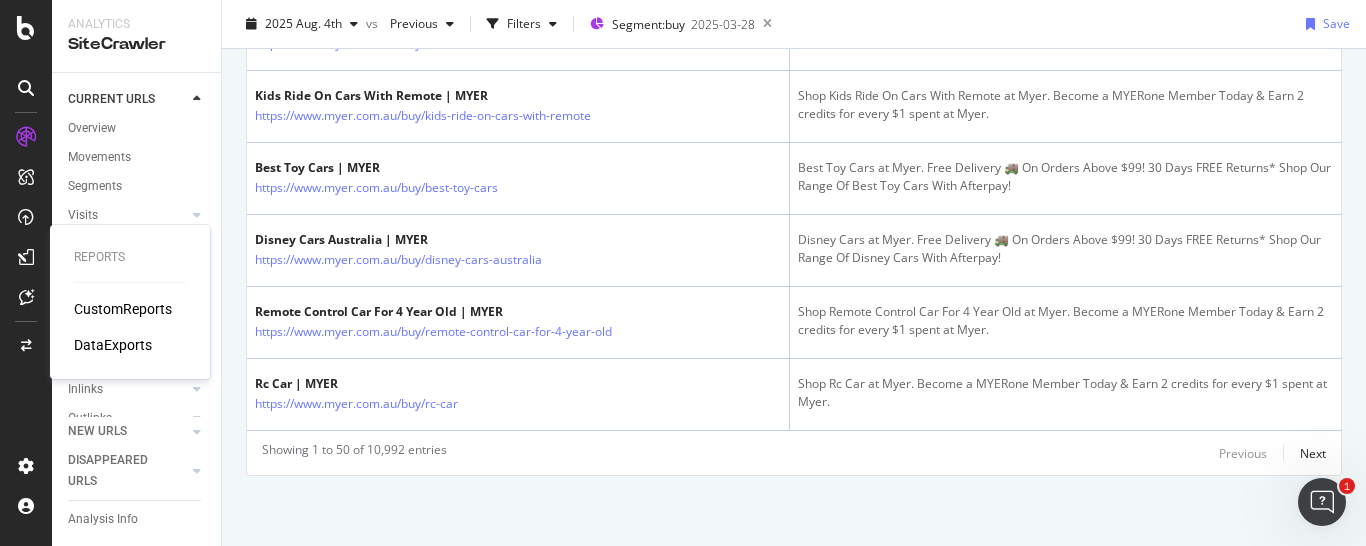 click on "DataExports" at bounding box center (113, 345) 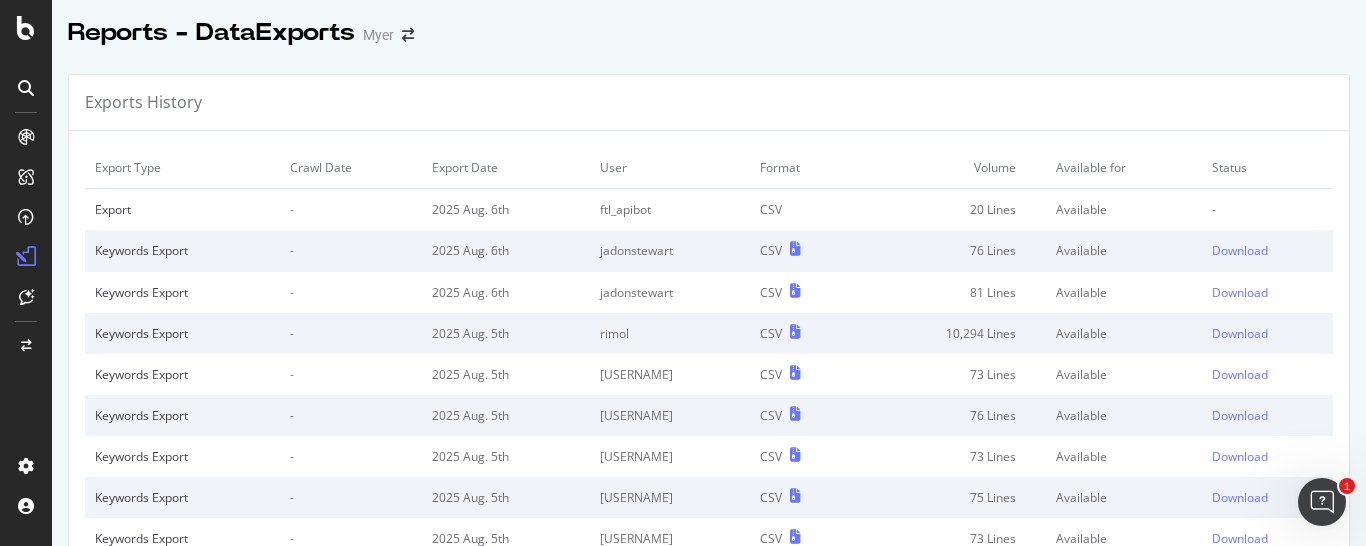 scroll, scrollTop: 204, scrollLeft: 0, axis: vertical 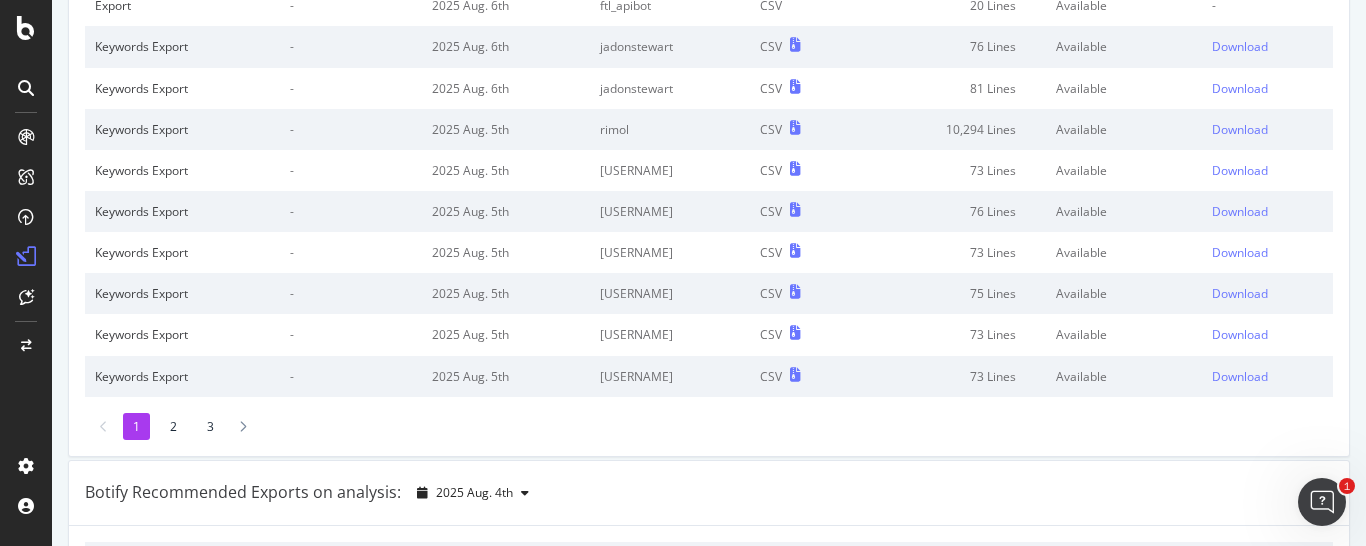 click on "2" at bounding box center (173, 426) 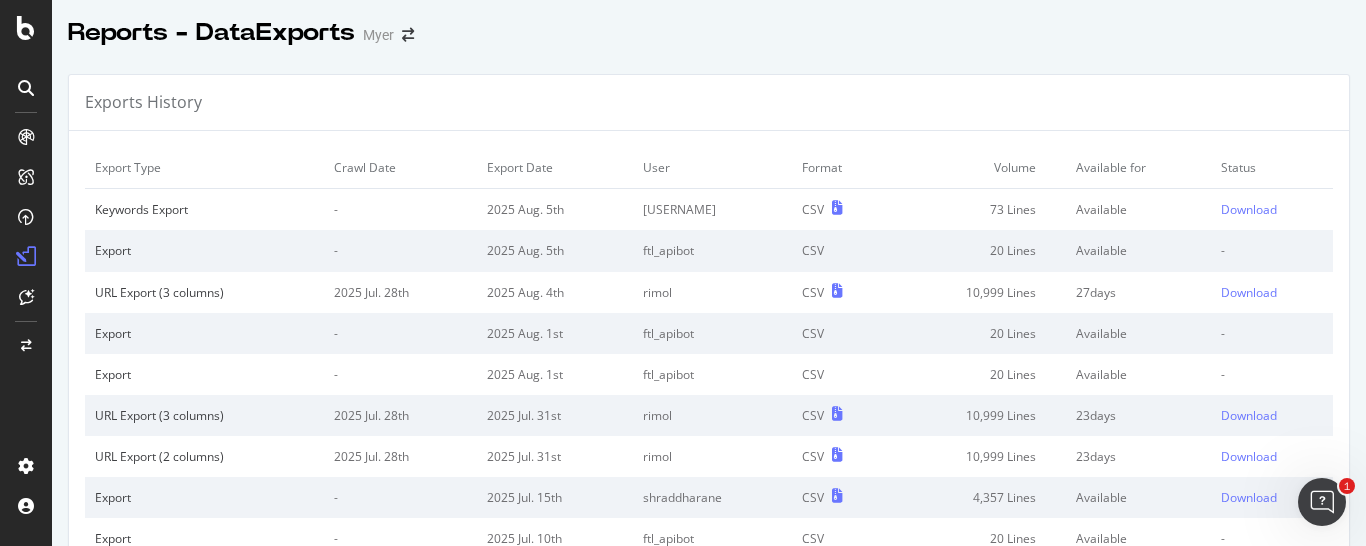 click on "Reports - DataExports Myer" at bounding box center (709, 25) 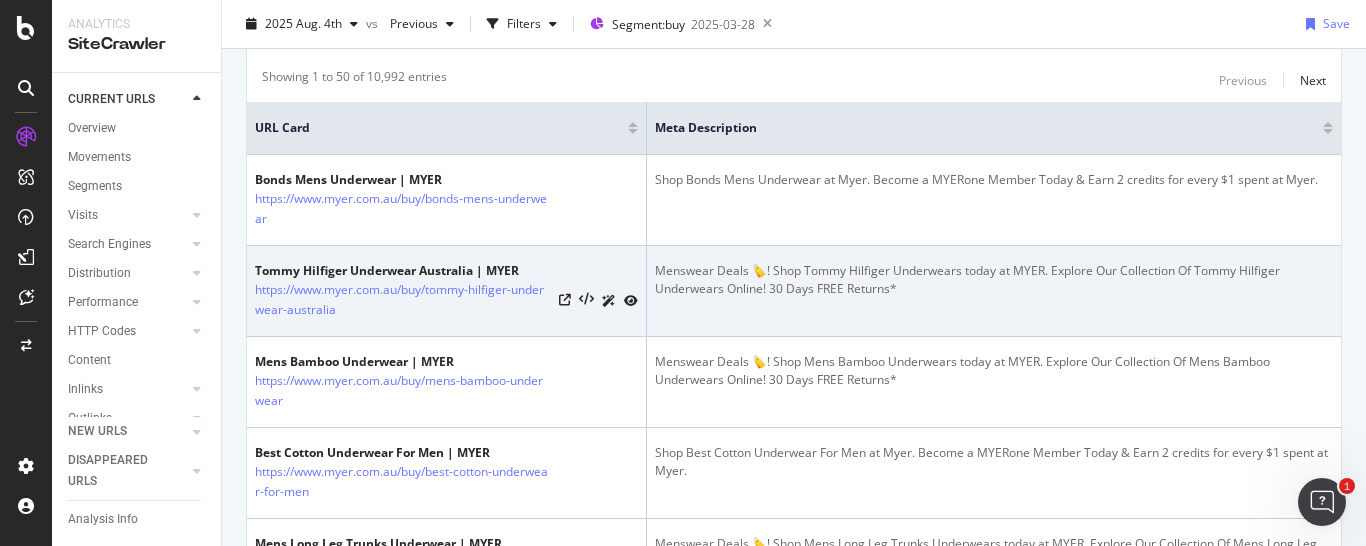 scroll, scrollTop: 204, scrollLeft: 0, axis: vertical 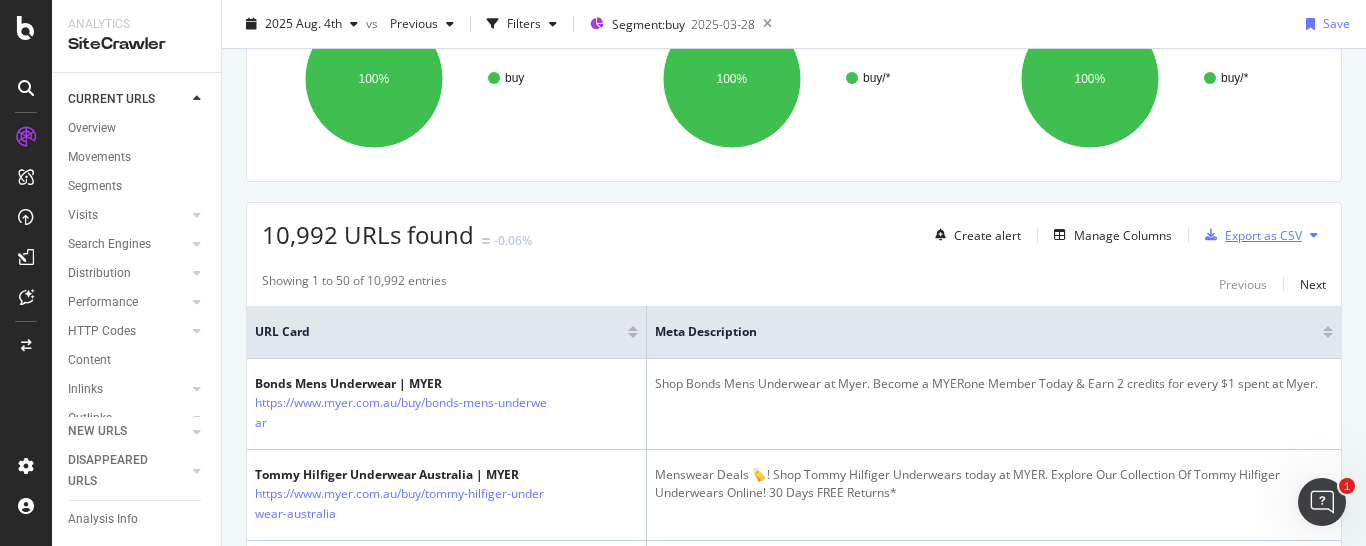 click on "Export as CSV" at bounding box center [1263, 235] 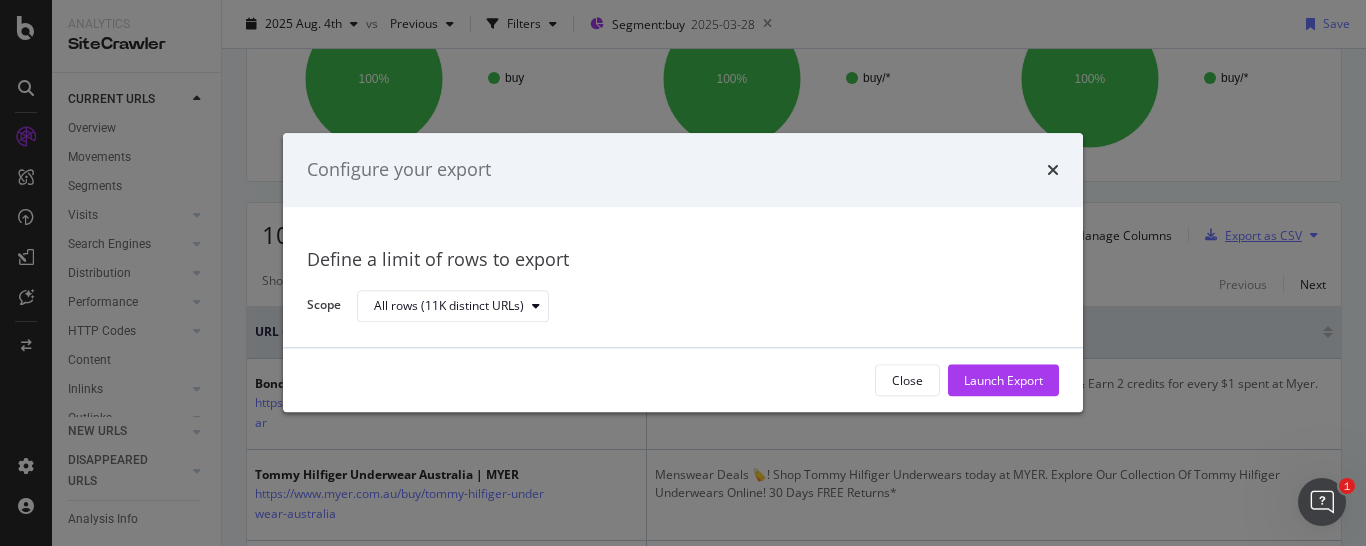 scroll, scrollTop: 204, scrollLeft: 0, axis: vertical 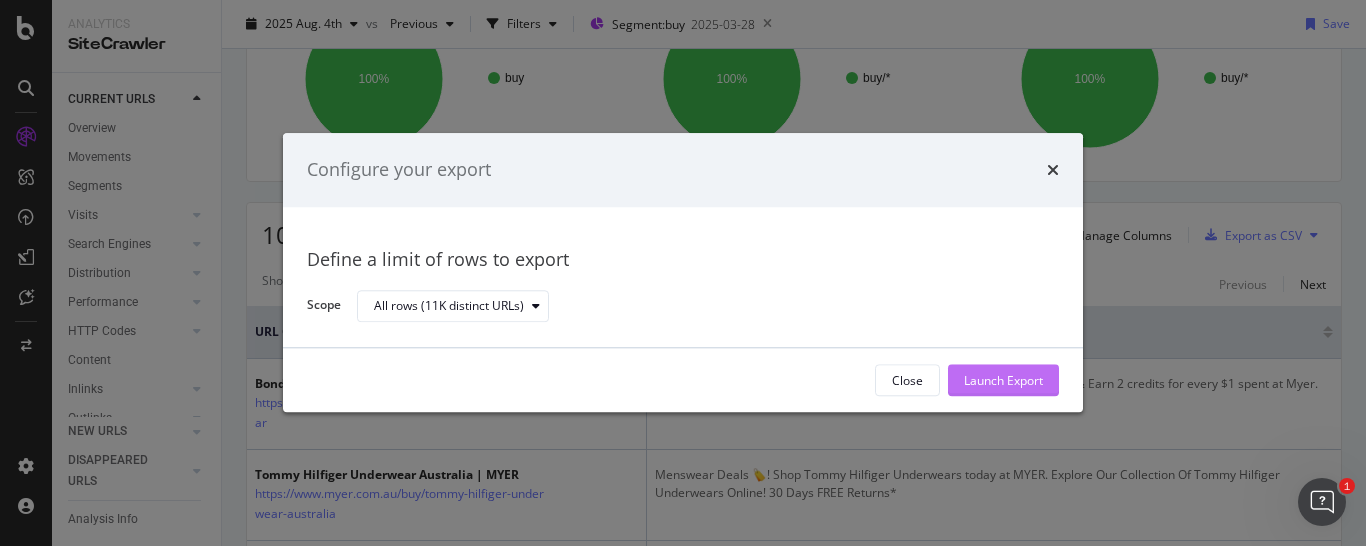 click on "Launch Export" at bounding box center [1003, 380] 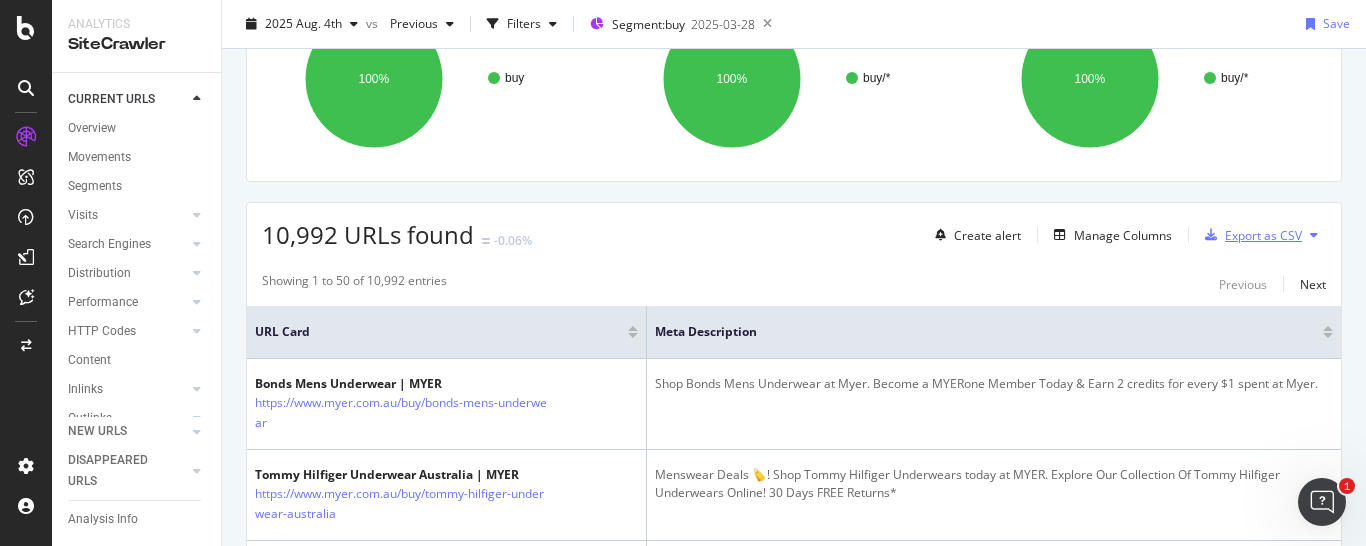 scroll, scrollTop: 204, scrollLeft: 0, axis: vertical 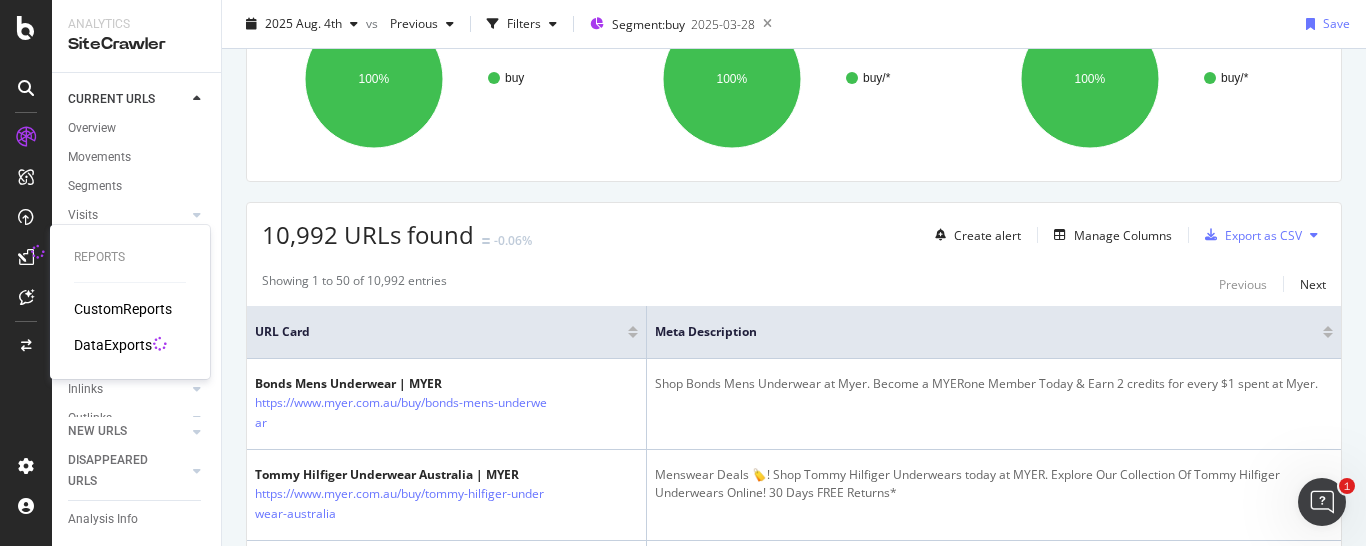 click on "DataExports" at bounding box center [113, 345] 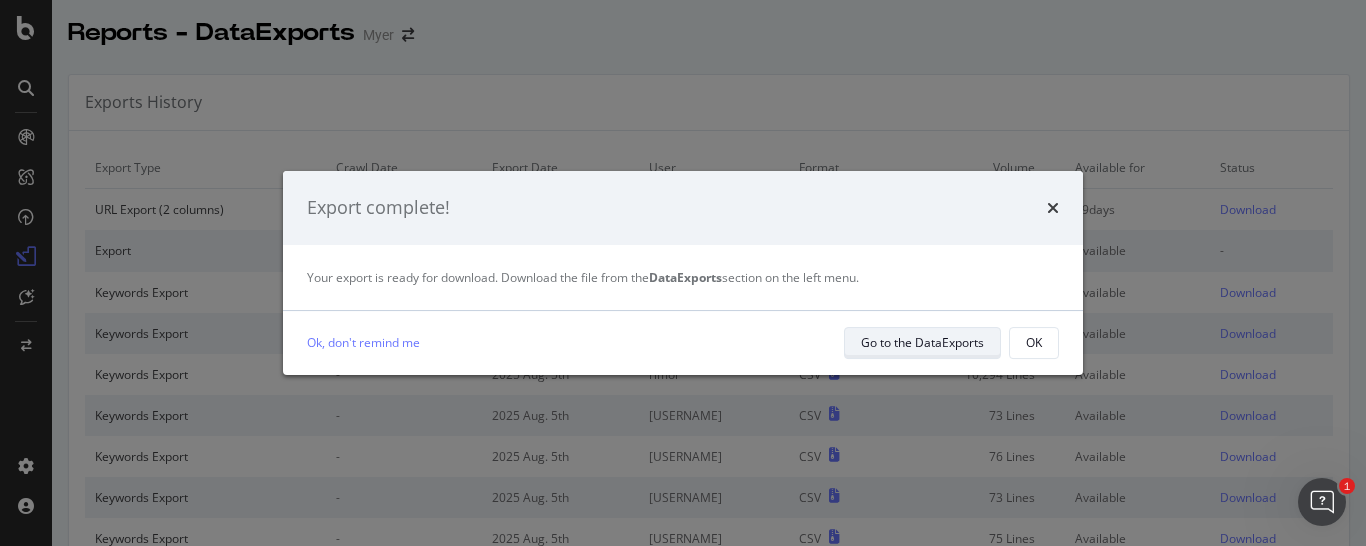 click on "Go to the DataExports" at bounding box center [922, 343] 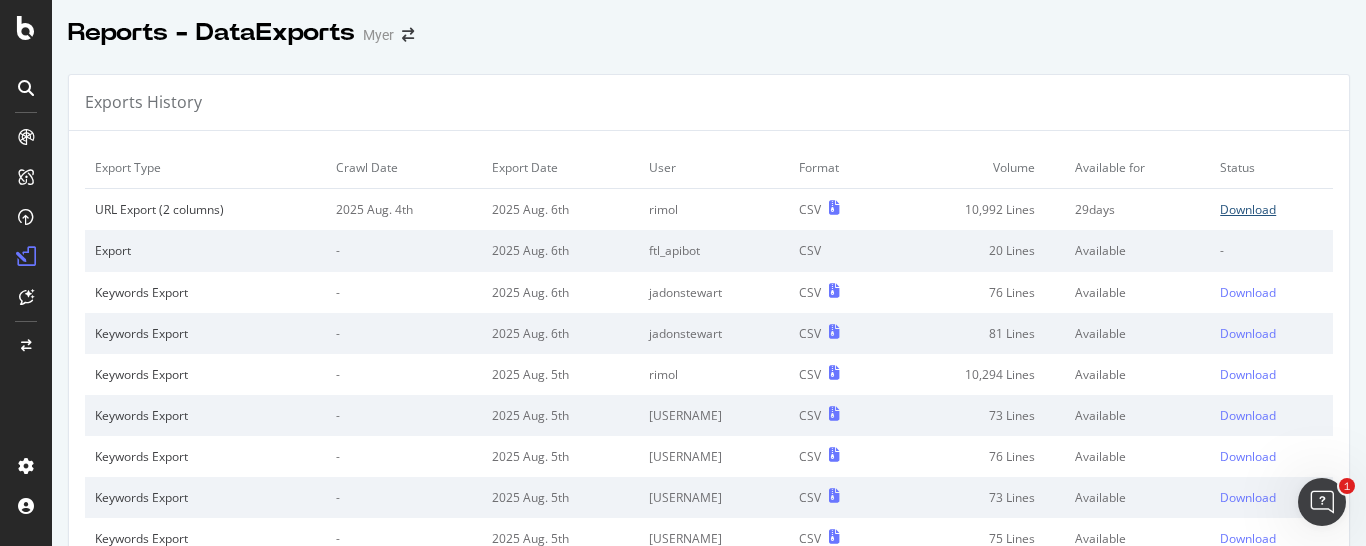 click on "Download" at bounding box center (1248, 209) 